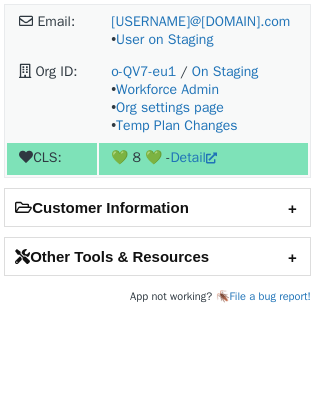 scroll, scrollTop: 0, scrollLeft: 0, axis: both 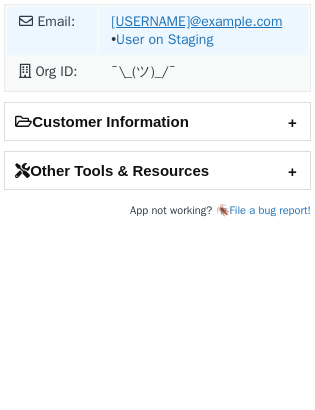 click on "[USERNAME]@example.com" at bounding box center (196, 21) 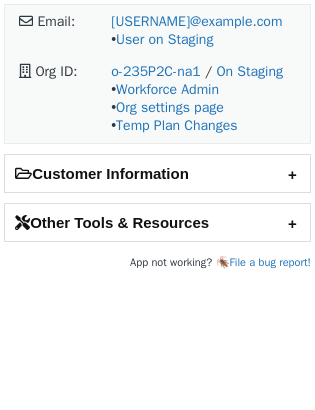 scroll, scrollTop: 0, scrollLeft: 0, axis: both 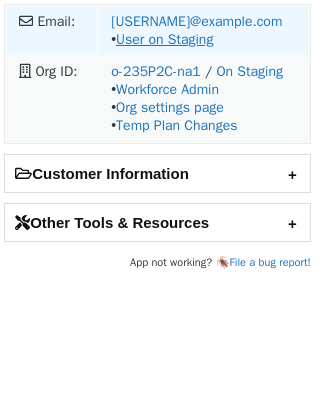 click on "User on Staging" at bounding box center [164, 39] 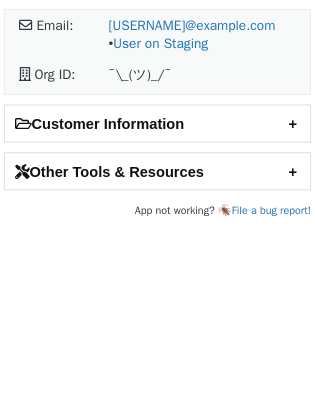 scroll, scrollTop: 0, scrollLeft: 0, axis: both 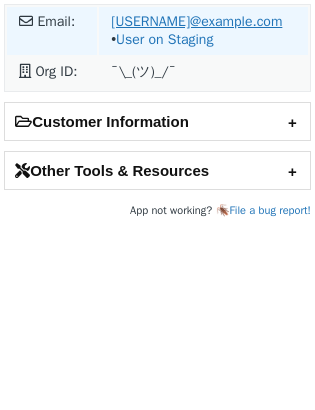 click on "jarrett@securly.com" at bounding box center [196, 21] 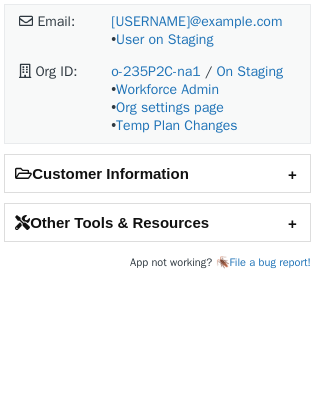 scroll, scrollTop: 0, scrollLeft: 0, axis: both 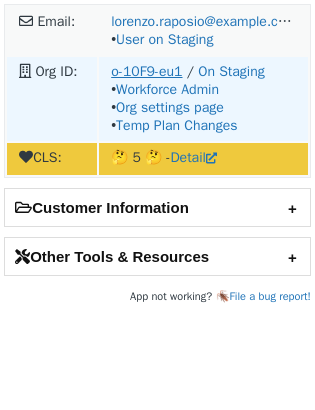 click on "o-10F9-eu1" at bounding box center (146, 71) 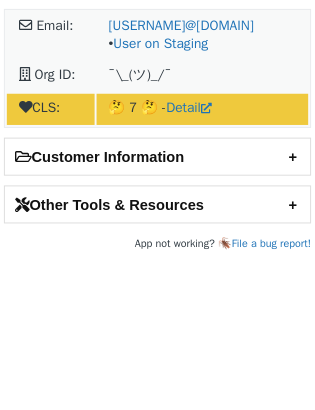 scroll, scrollTop: 0, scrollLeft: 0, axis: both 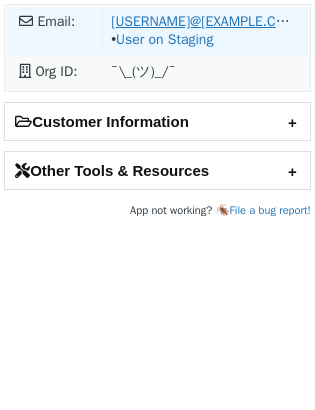 click on "[USERNAME]@[EXAMPLE.COM]" at bounding box center [205, 21] 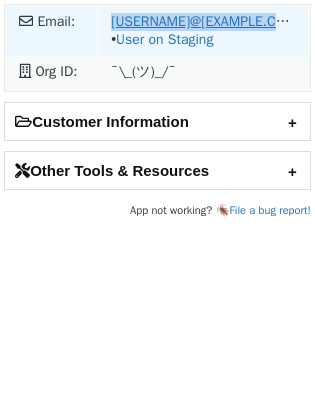 click on "[USERNAME]@[EXAMPLE.COM]" at bounding box center [205, 21] 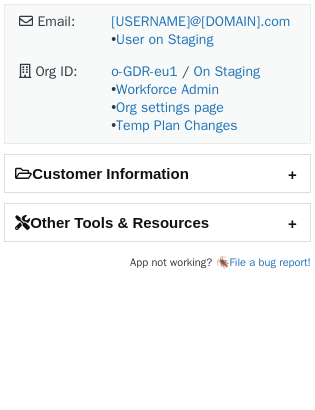 scroll, scrollTop: 0, scrollLeft: 0, axis: both 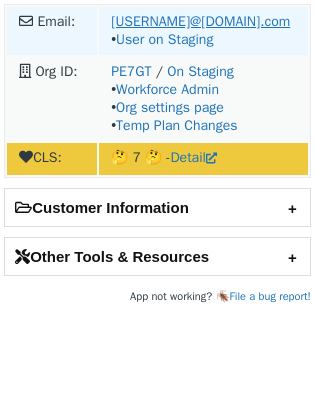 click on "[USERNAME]@[DOMAIN].com" at bounding box center [200, 21] 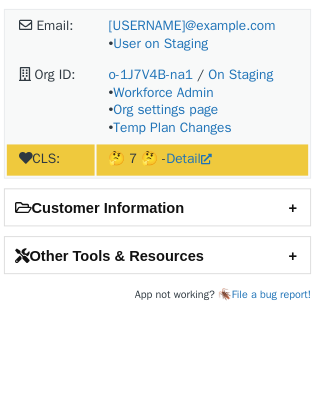 scroll, scrollTop: 0, scrollLeft: 0, axis: both 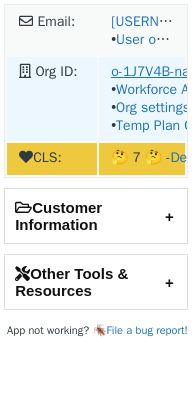 click on "o-1J7V4B-na1" at bounding box center (154, 71) 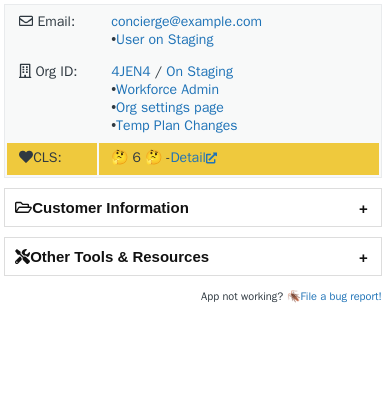 scroll, scrollTop: 0, scrollLeft: 0, axis: both 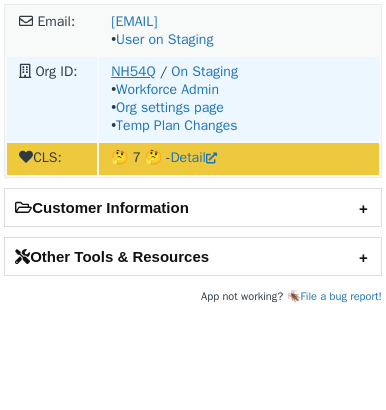 click on "NH54Q" at bounding box center (133, 71) 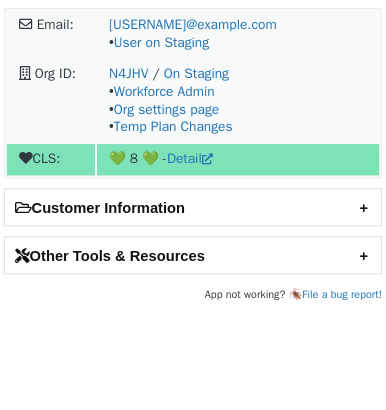 scroll, scrollTop: 0, scrollLeft: 0, axis: both 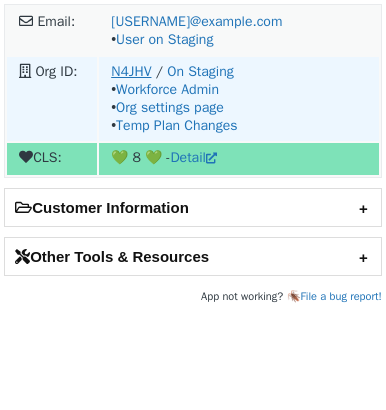 click on "N4JHV" at bounding box center [131, 71] 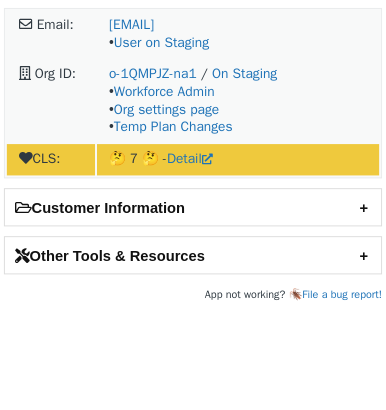 scroll, scrollTop: 0, scrollLeft: 0, axis: both 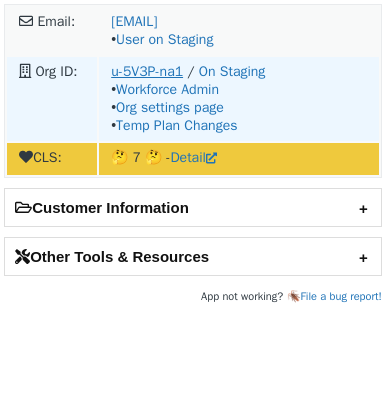 click on "u-5V3P-na1" at bounding box center (147, 71) 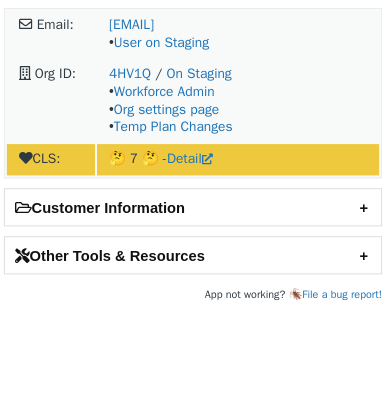 scroll, scrollTop: 0, scrollLeft: 0, axis: both 